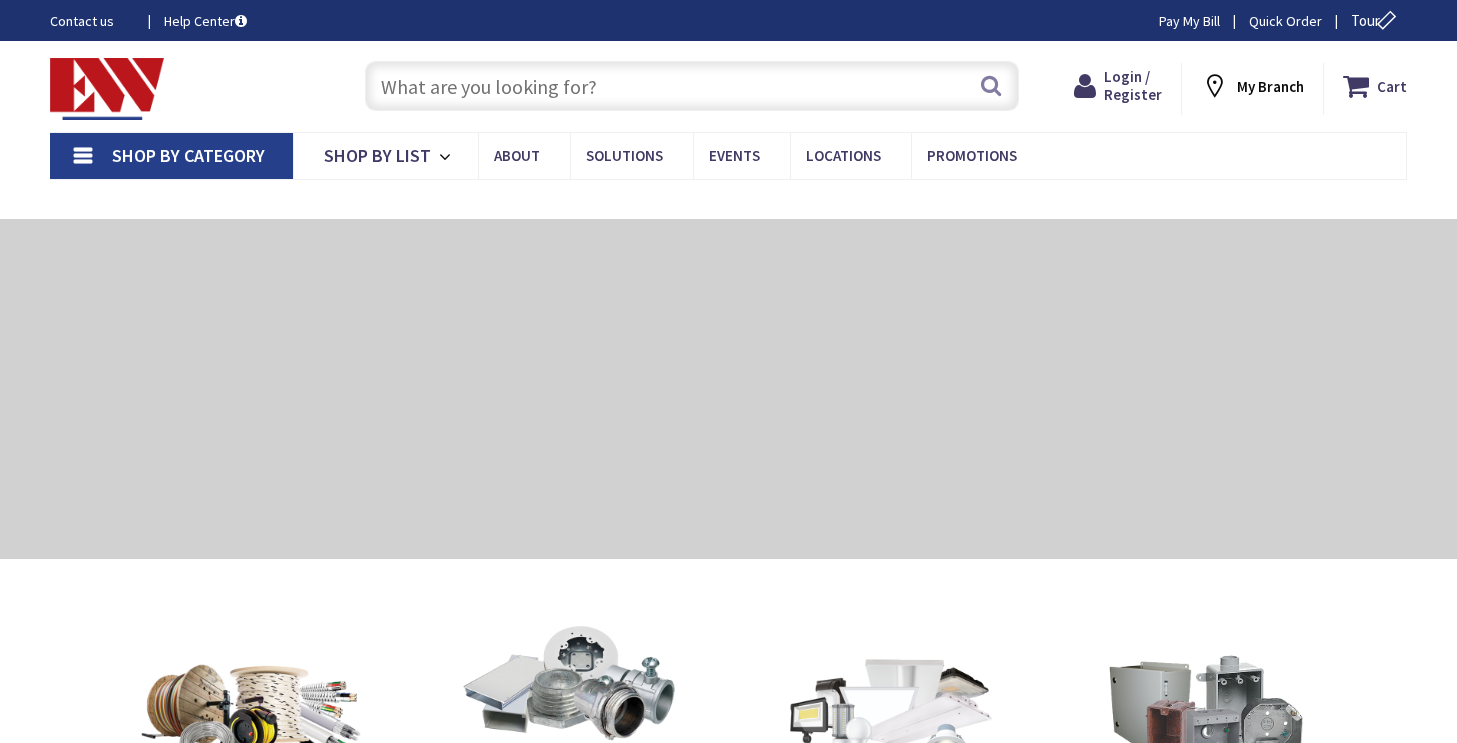 scroll, scrollTop: 0, scrollLeft: 0, axis: both 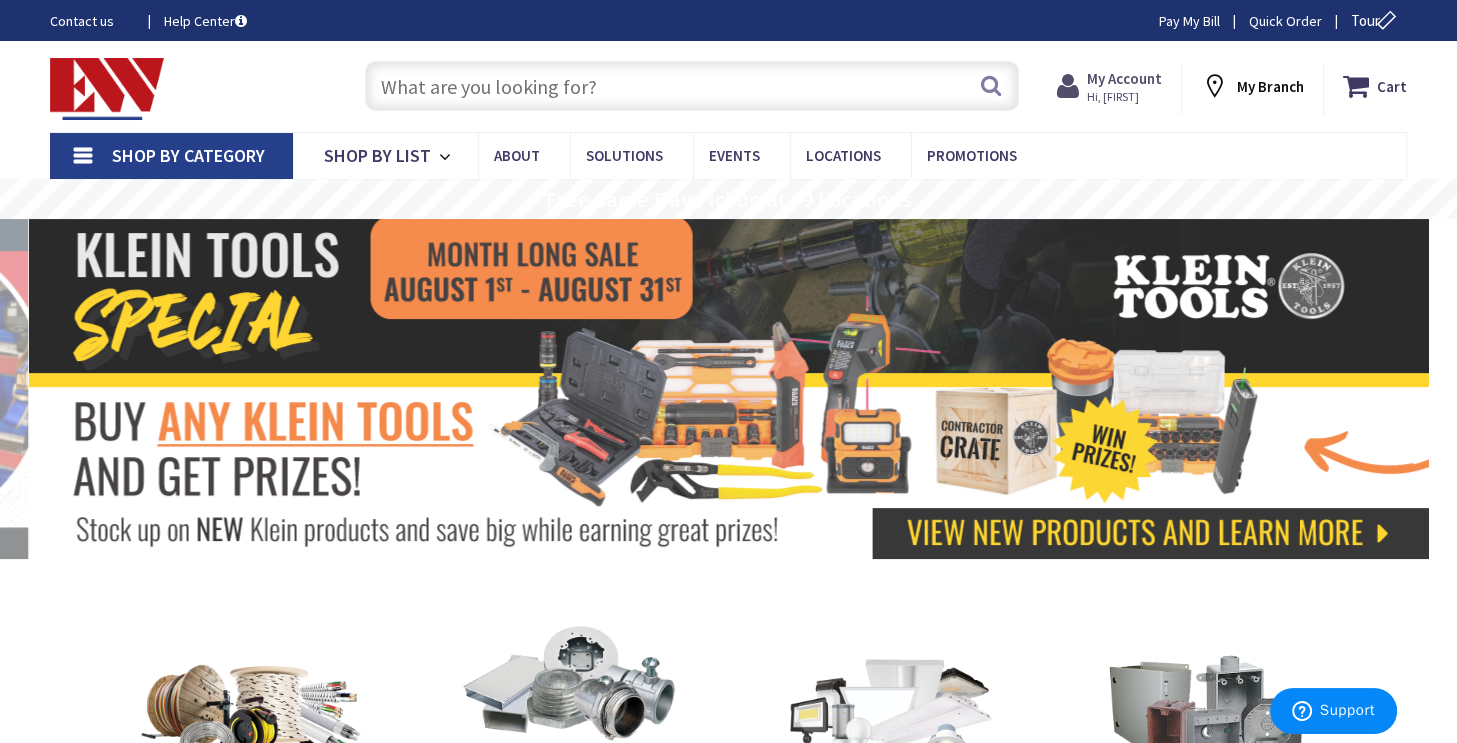 click on "My Account" at bounding box center (1124, 78) 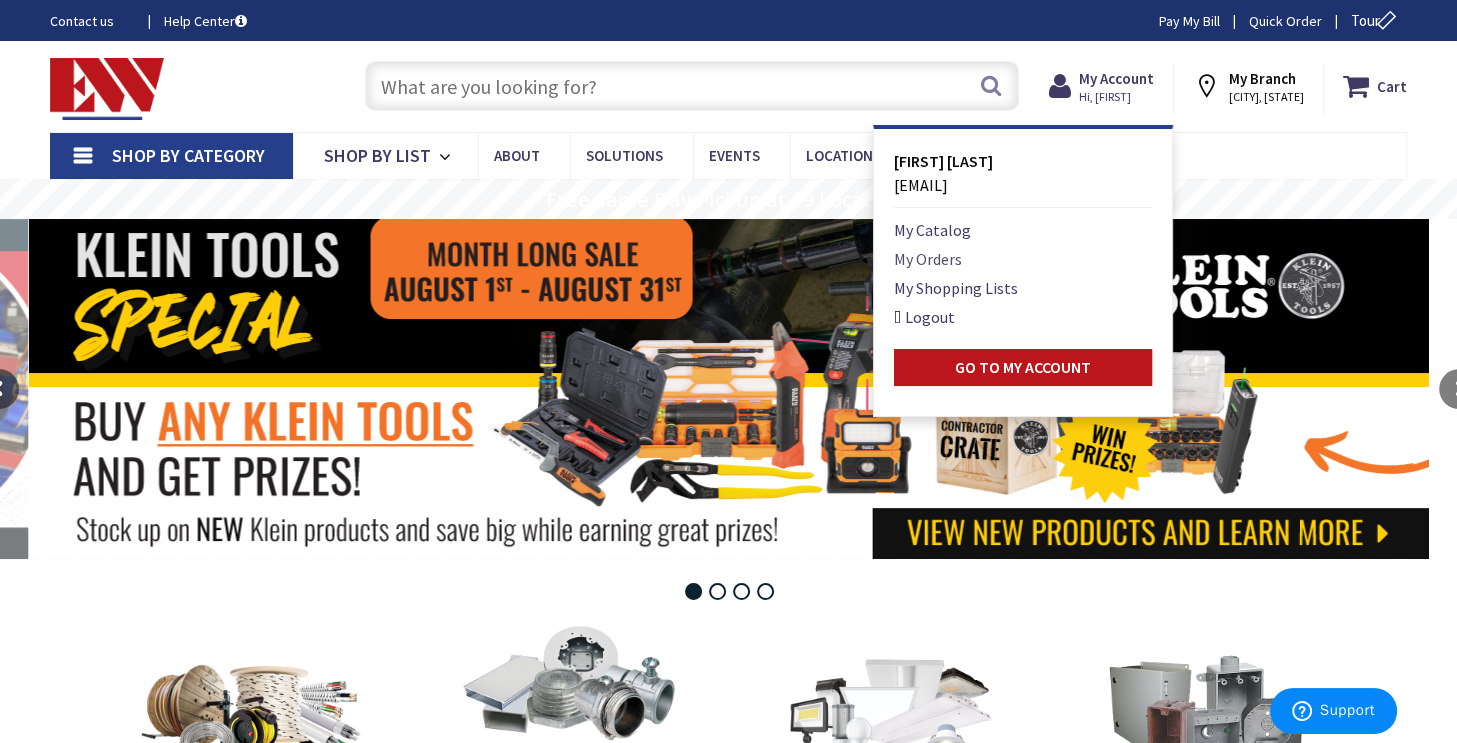 click on "My Orders" at bounding box center (928, 259) 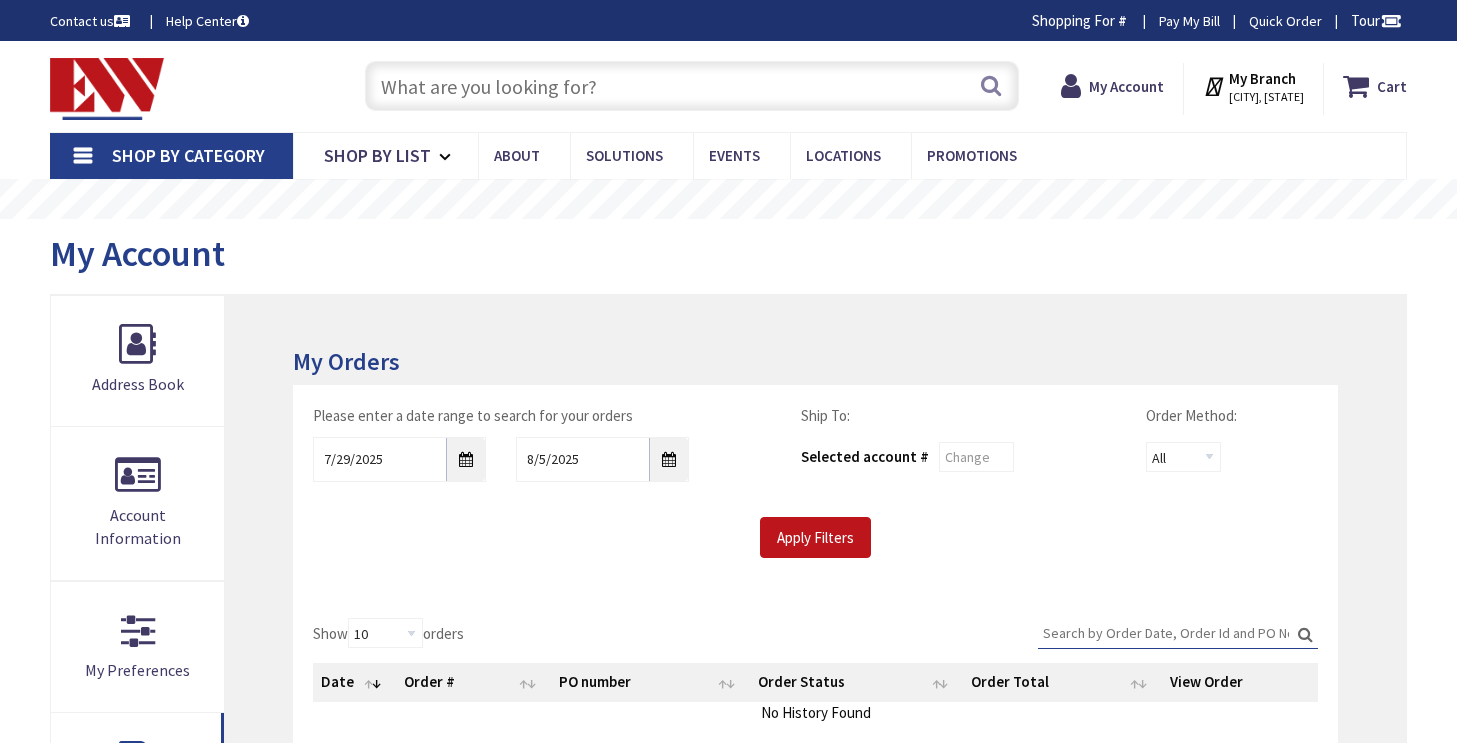 scroll, scrollTop: 0, scrollLeft: 0, axis: both 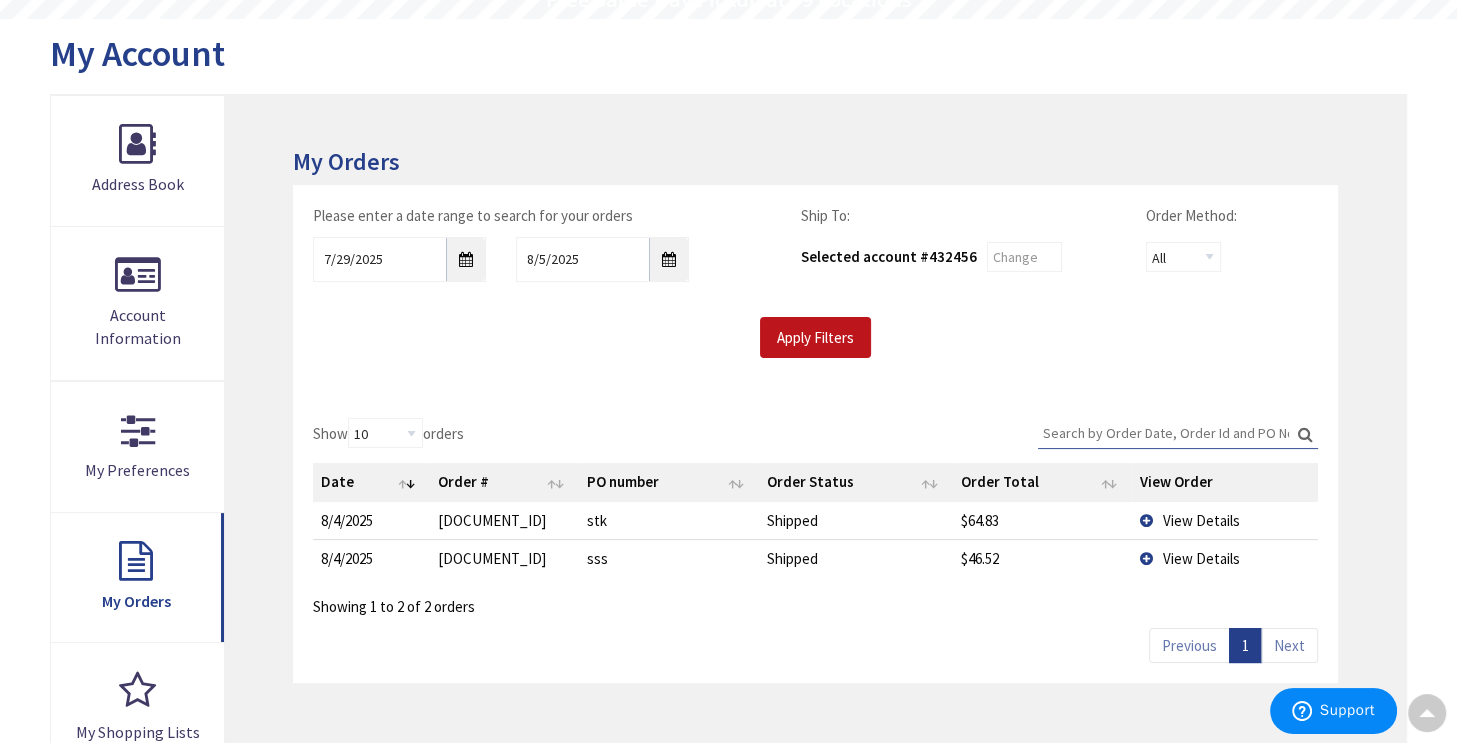 click on "View Details" at bounding box center (1201, 558) 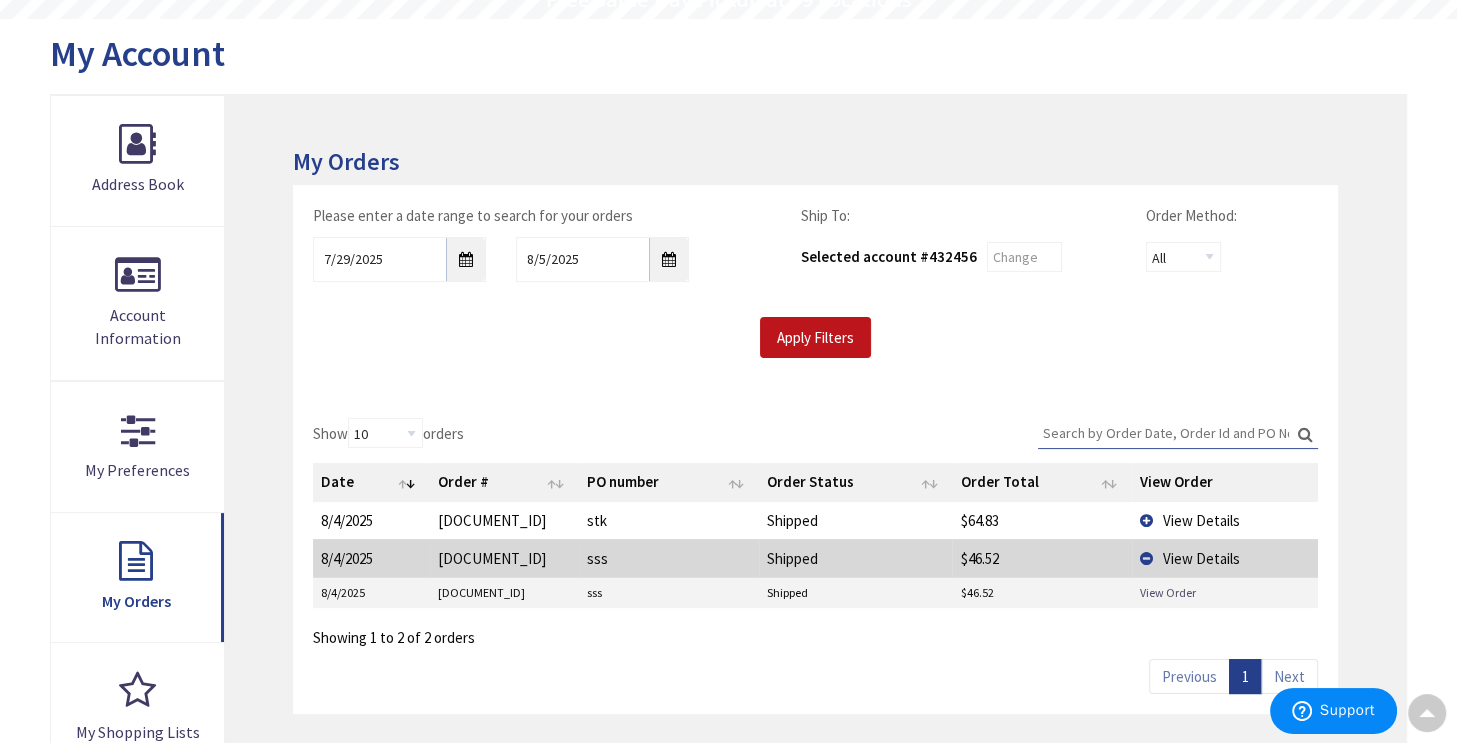 click on "View Order" at bounding box center [1168, 592] 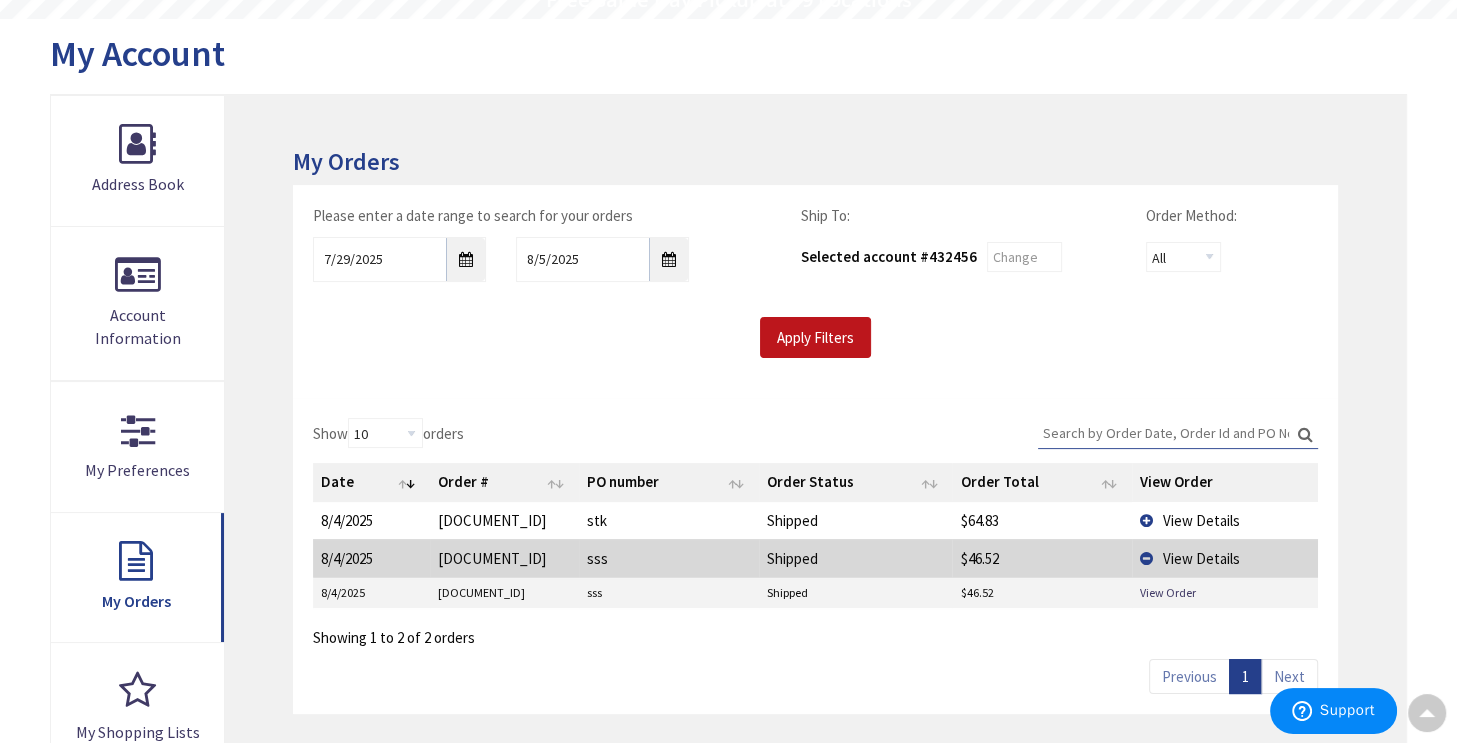 click on "View Details" at bounding box center [1201, 520] 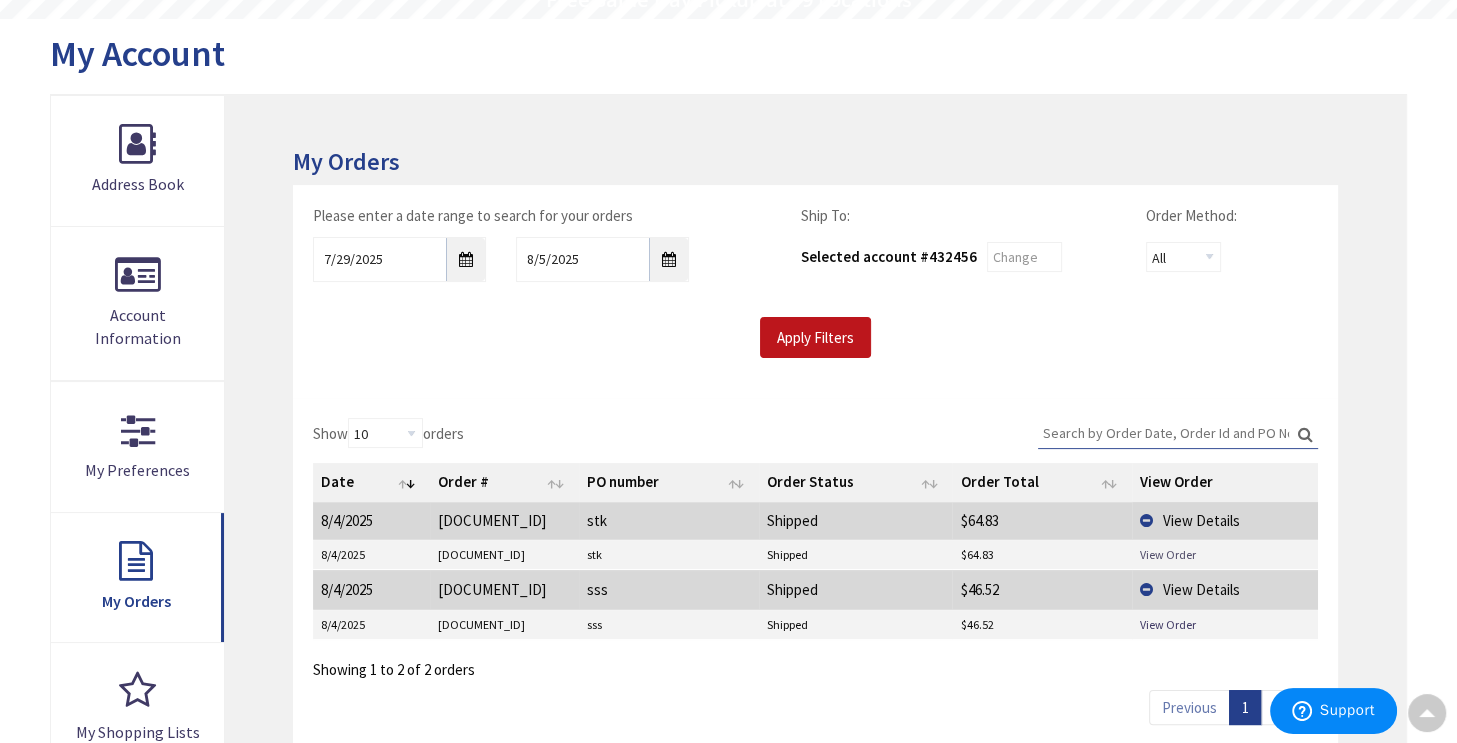 click on "View Order" at bounding box center (1168, 554) 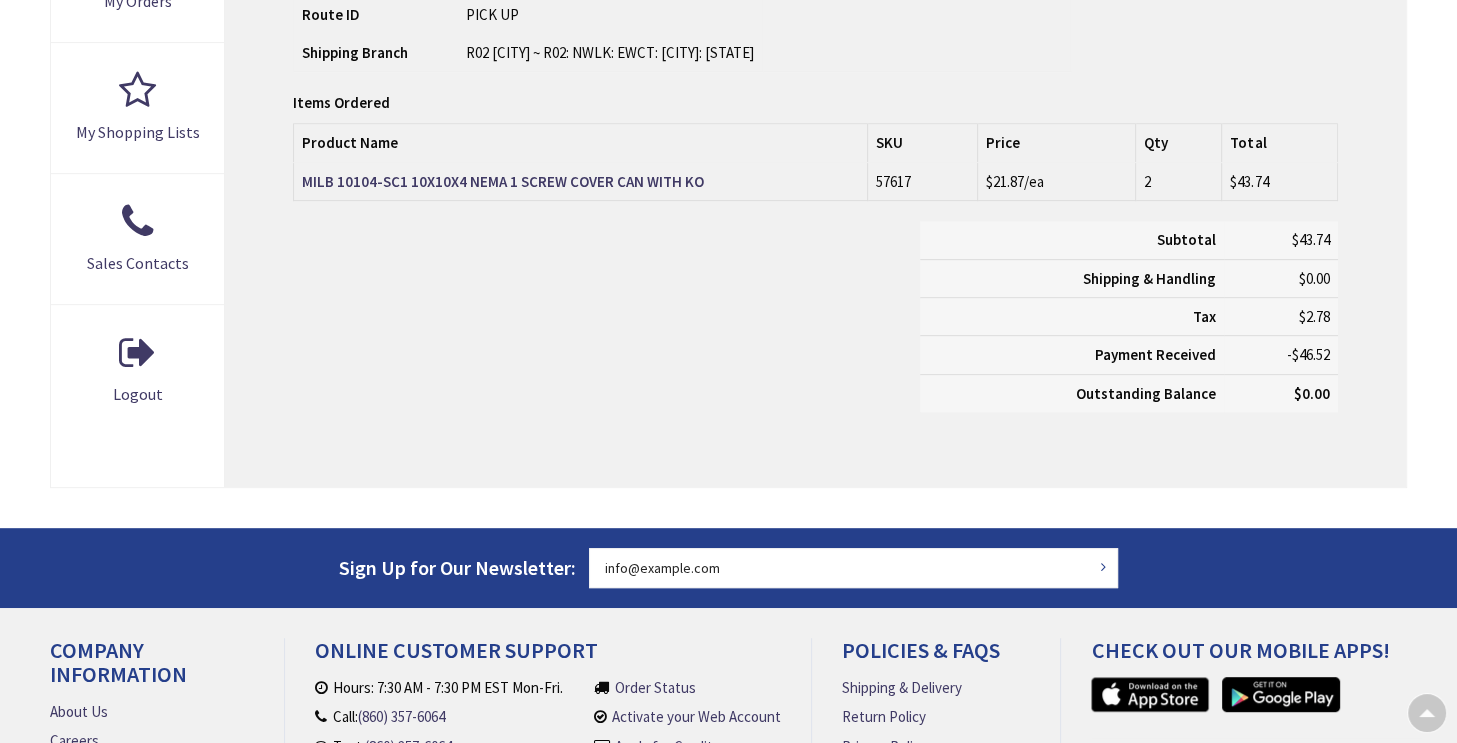 scroll, scrollTop: 800, scrollLeft: 0, axis: vertical 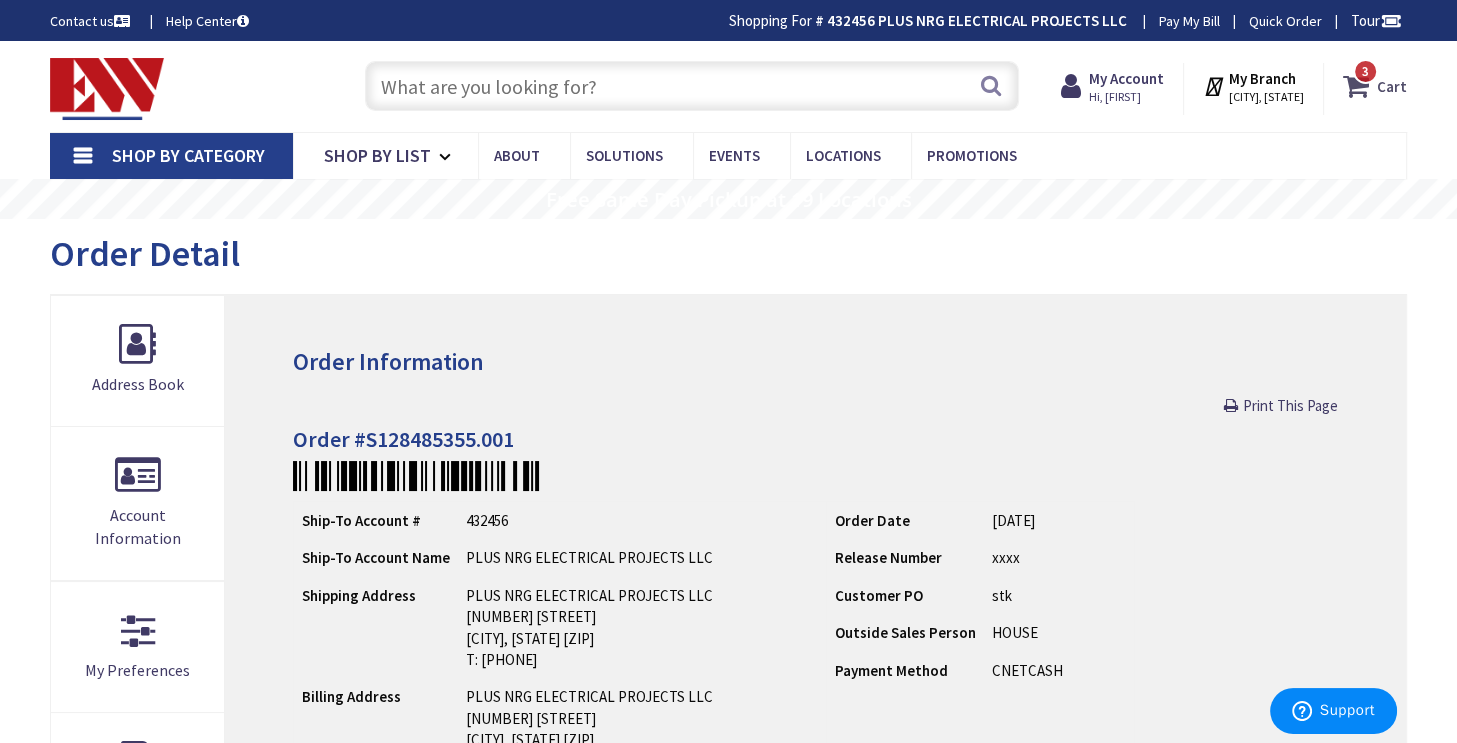 click on "3
3
items" at bounding box center [1365, 71] 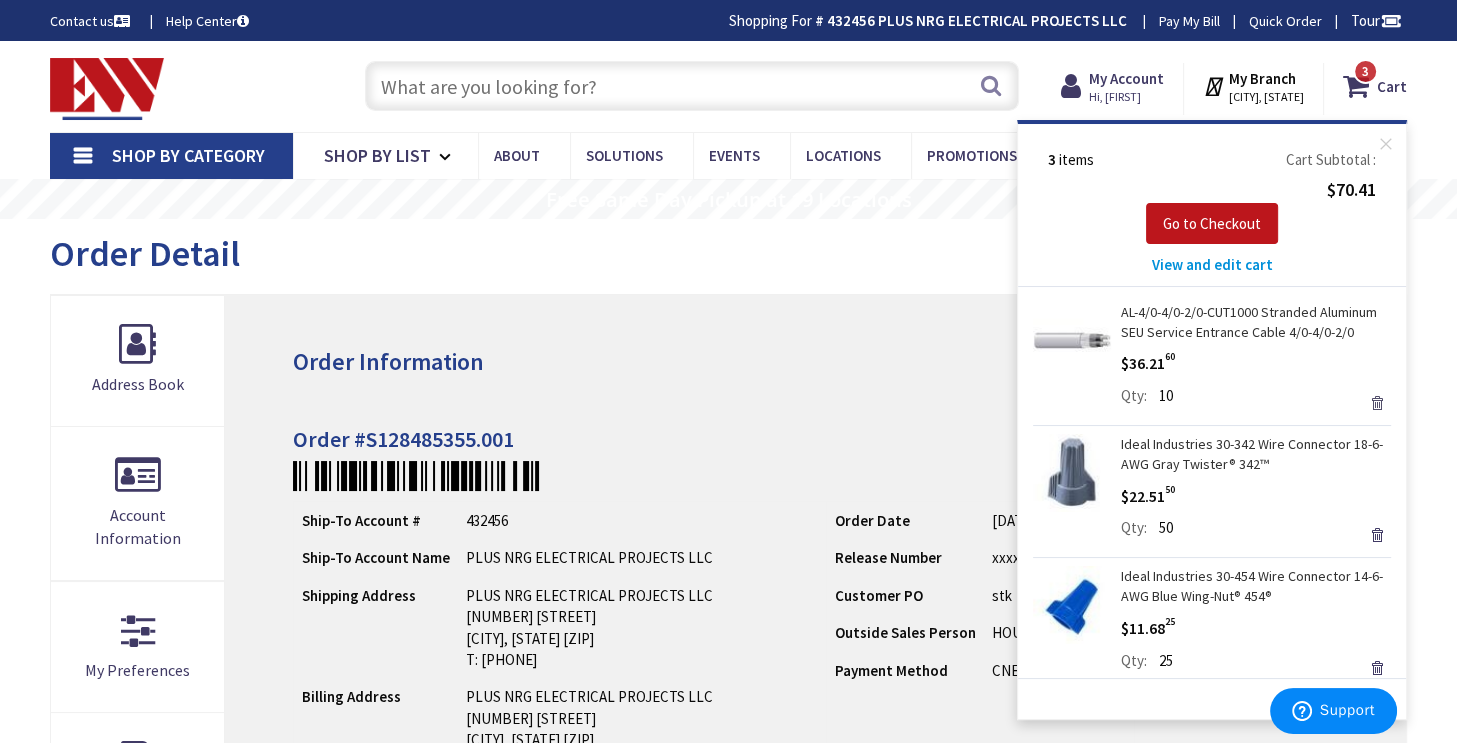 click on "Remove" at bounding box center [1377, 403] 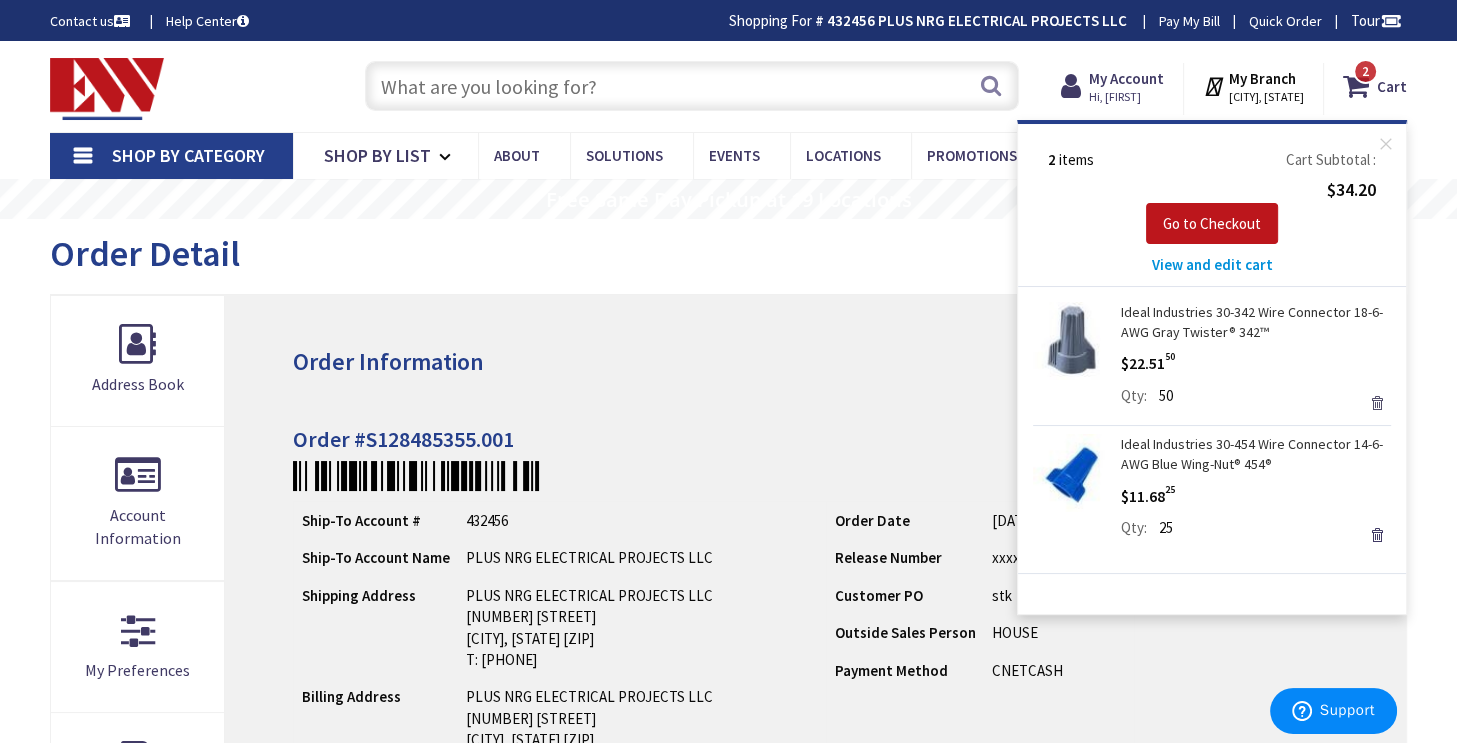 click on "Remove" at bounding box center (1377, 403) 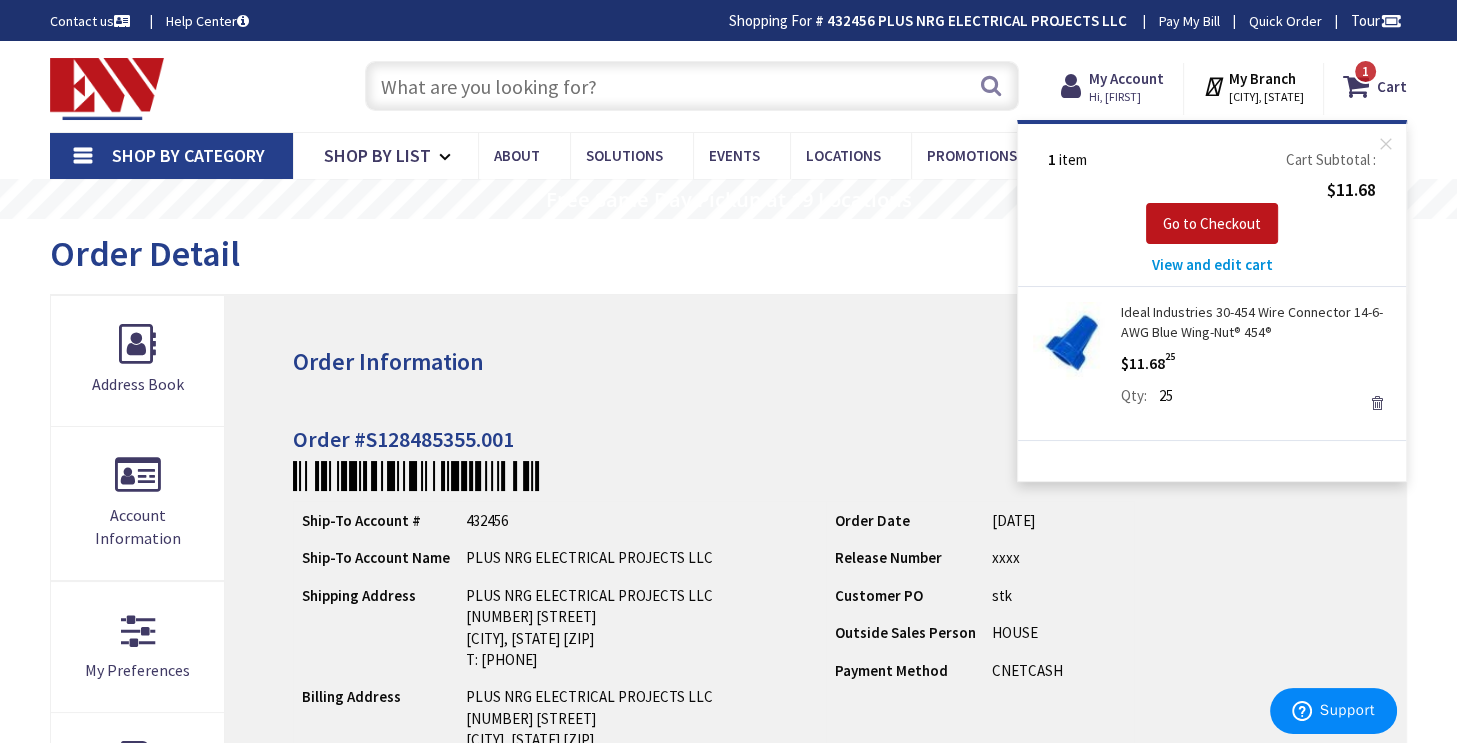 click on "Remove" at bounding box center [1377, 403] 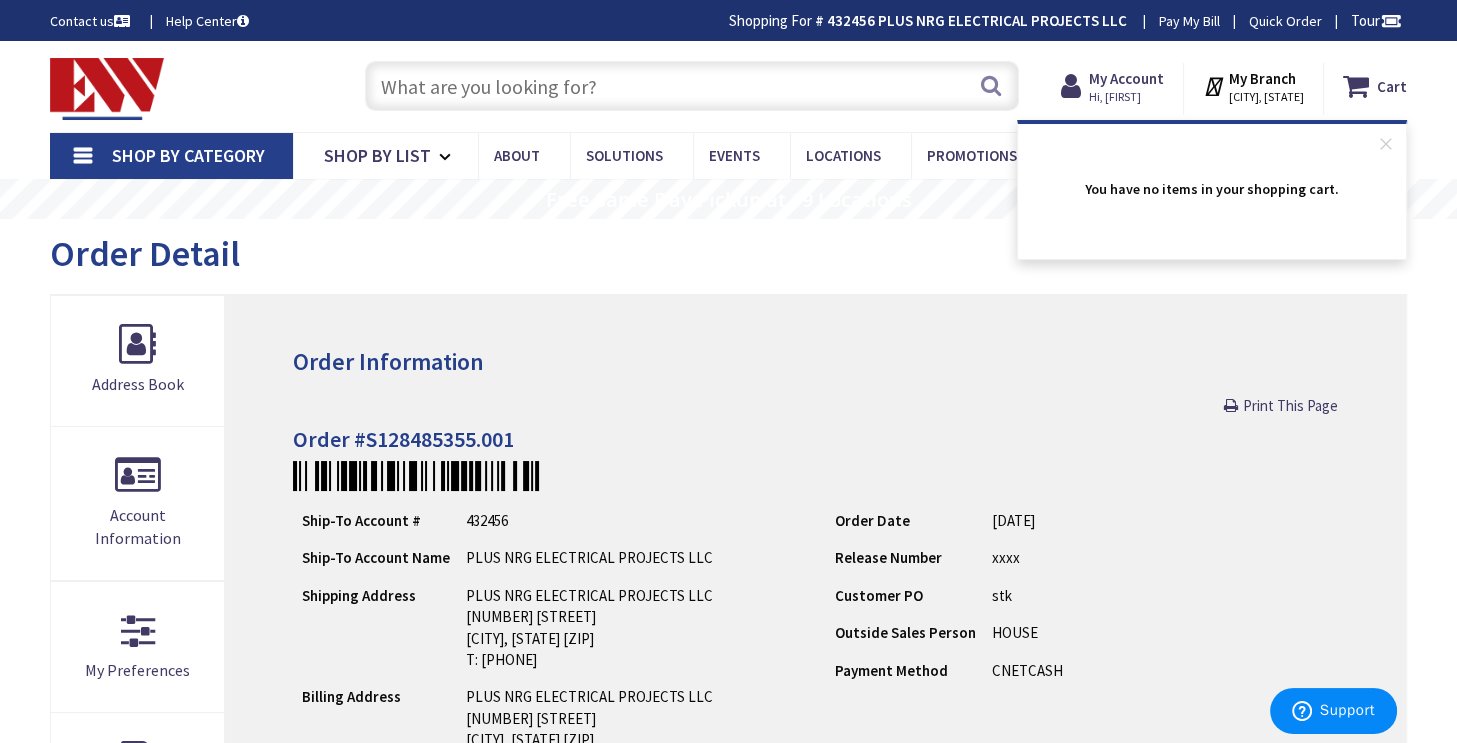 click on "Order Information" at bounding box center (815, 362) 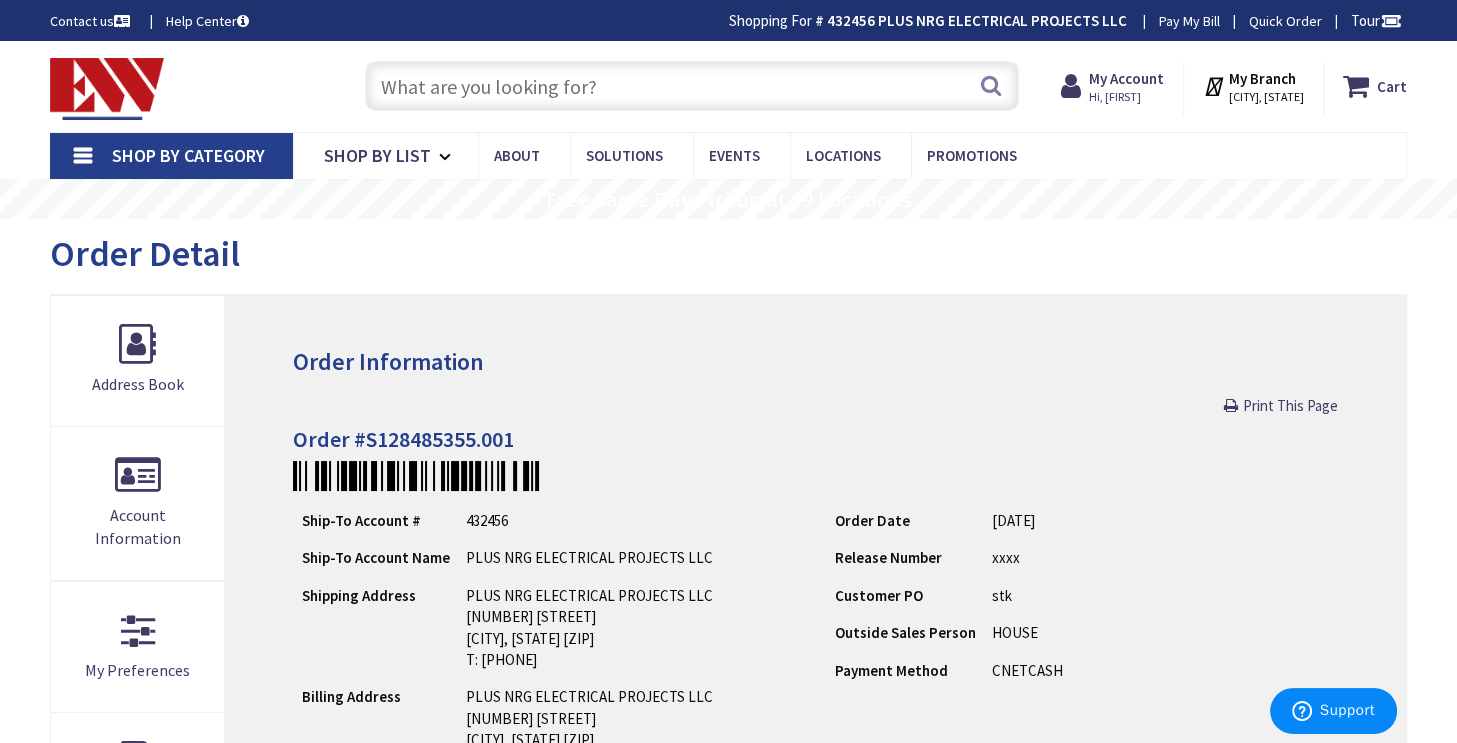 click at bounding box center (692, 86) 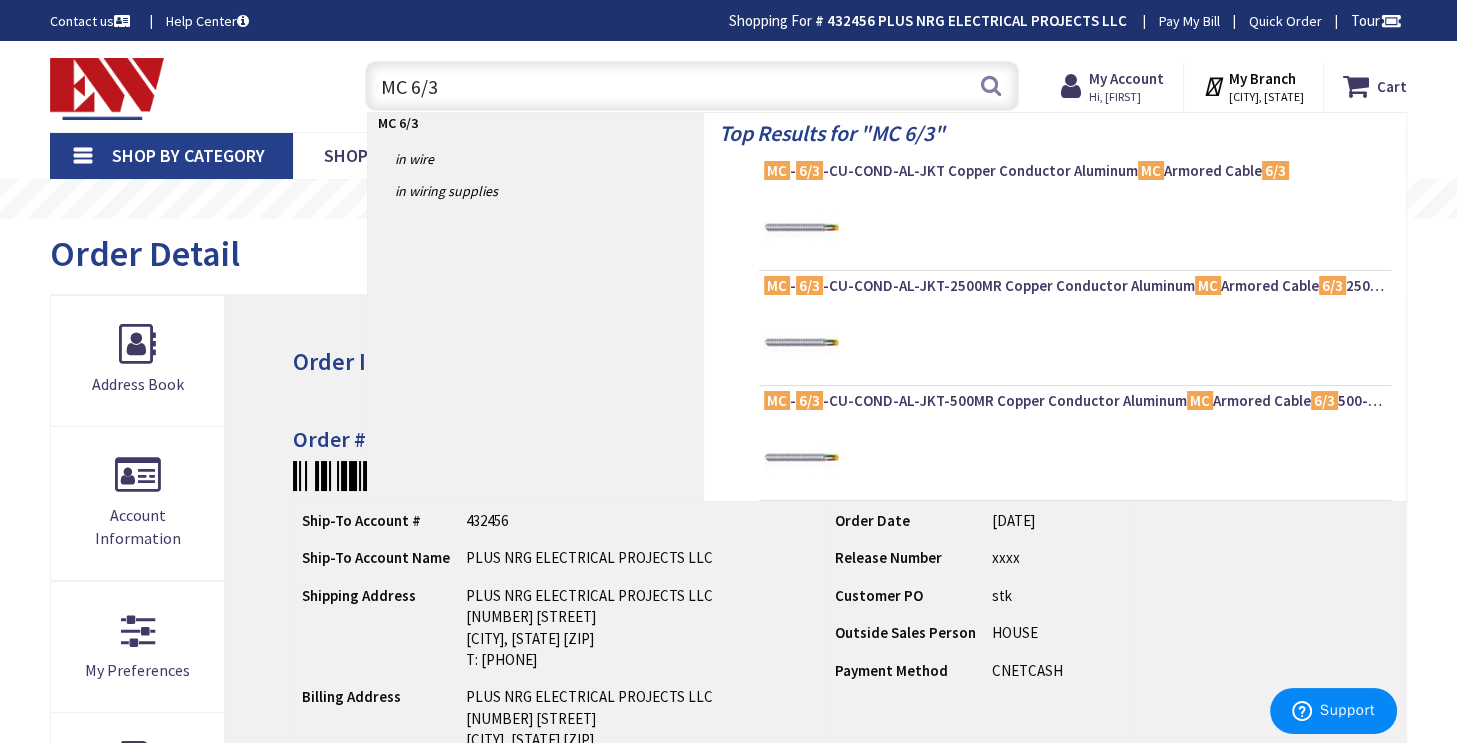 type on "MC 6/3" 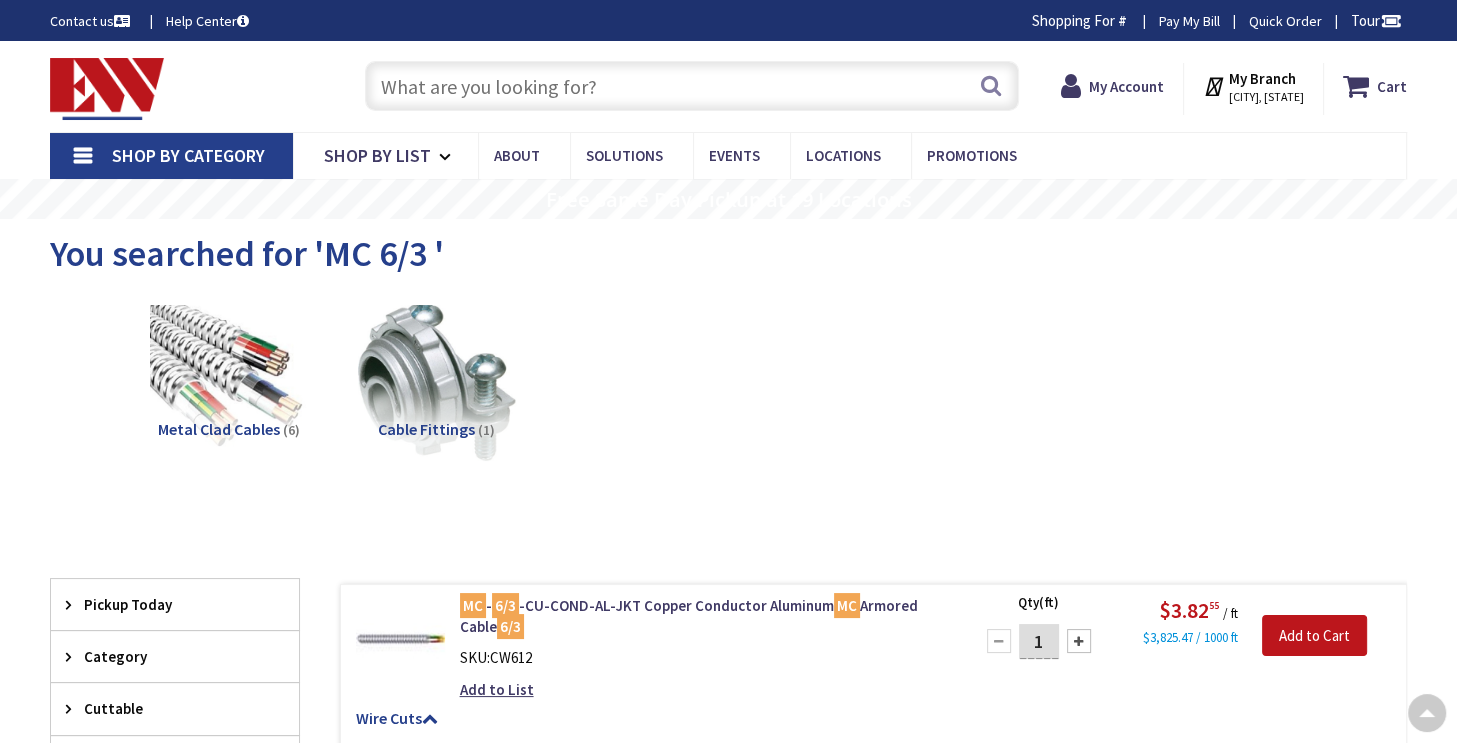 scroll, scrollTop: 200, scrollLeft: 0, axis: vertical 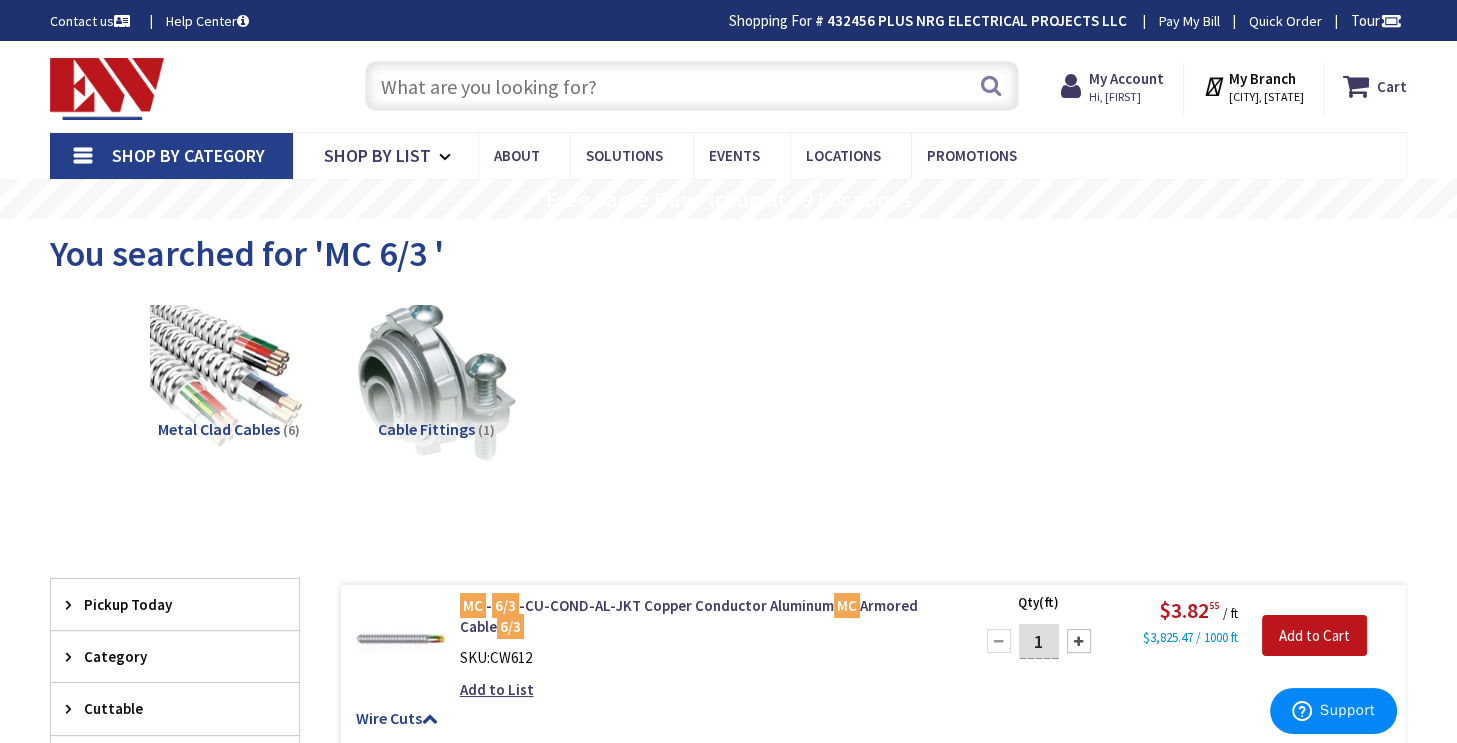 click at bounding box center [692, 86] 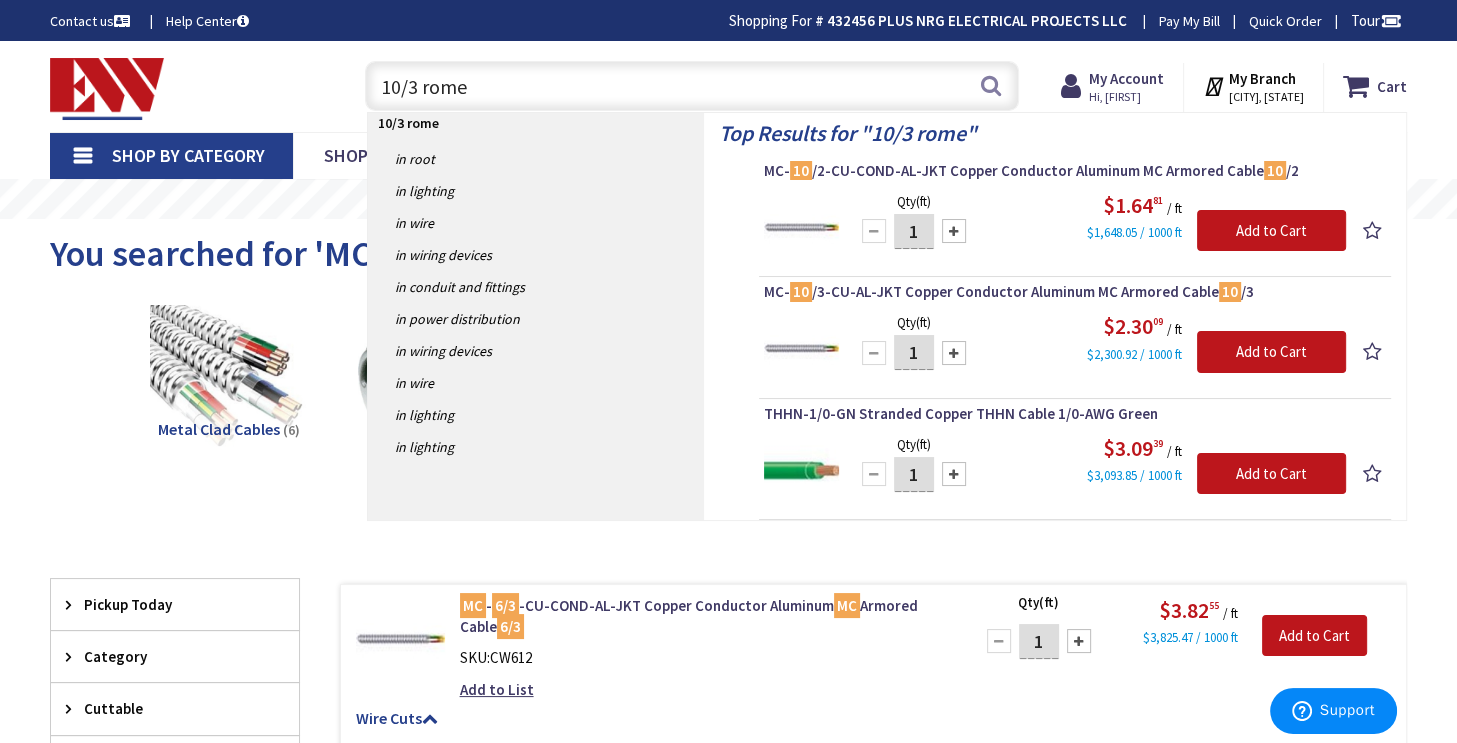 type on "10/3 romex" 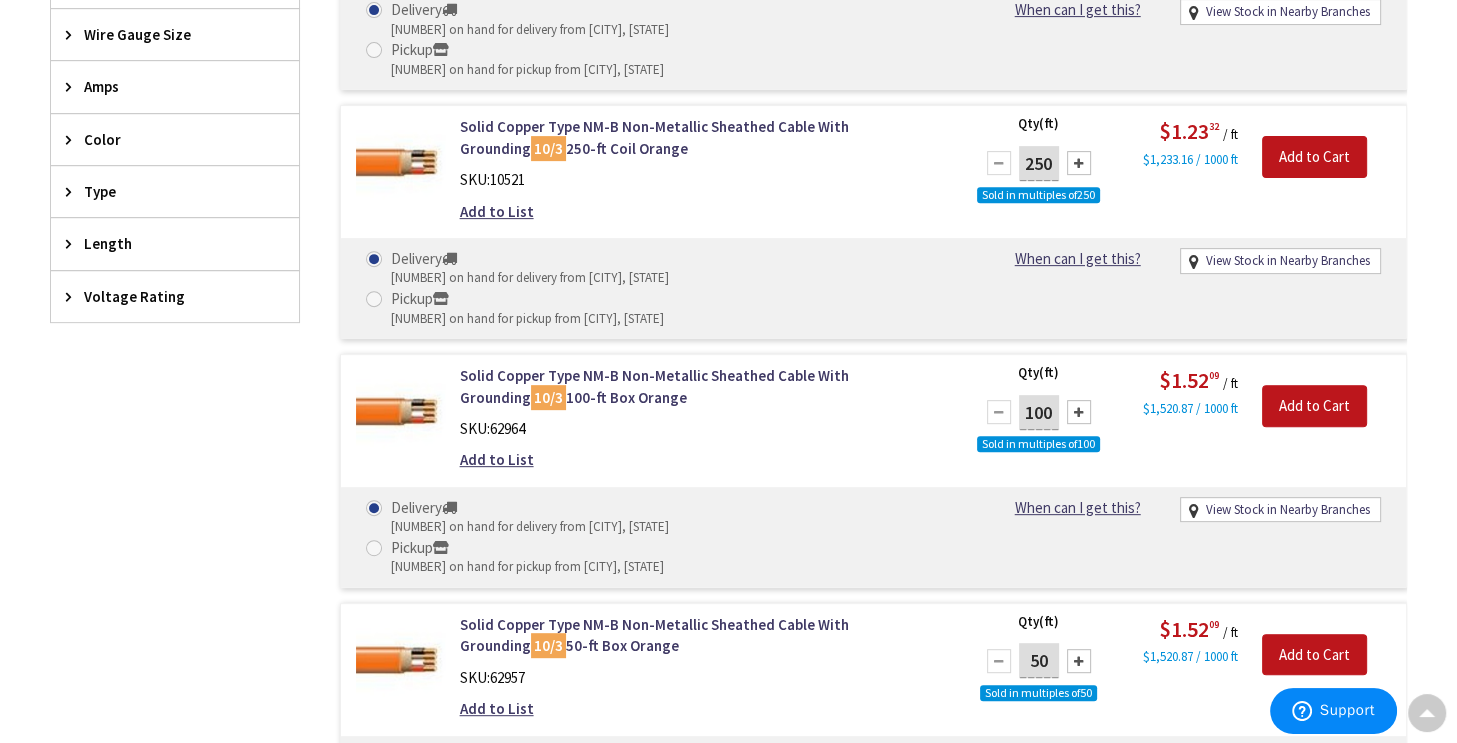 scroll, scrollTop: 1240, scrollLeft: 0, axis: vertical 